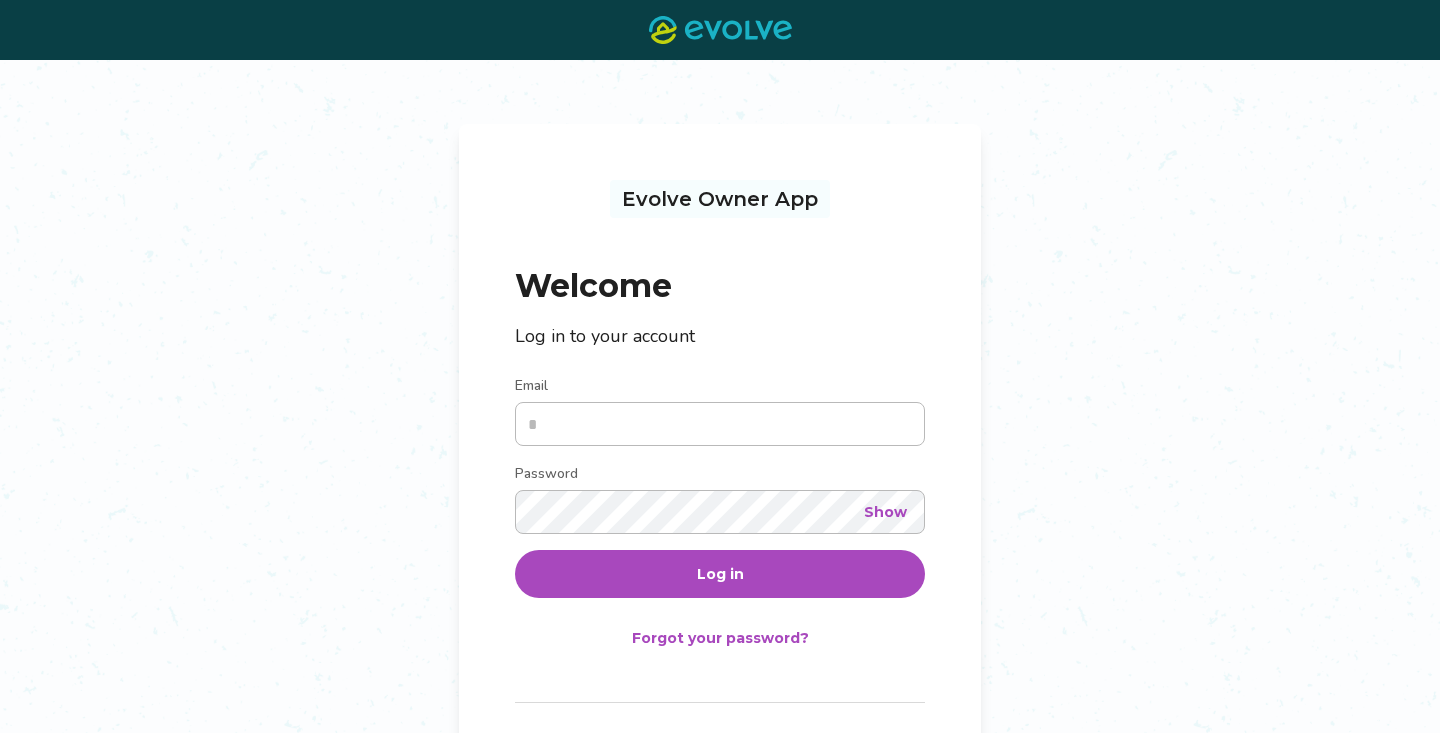 scroll, scrollTop: 0, scrollLeft: 0, axis: both 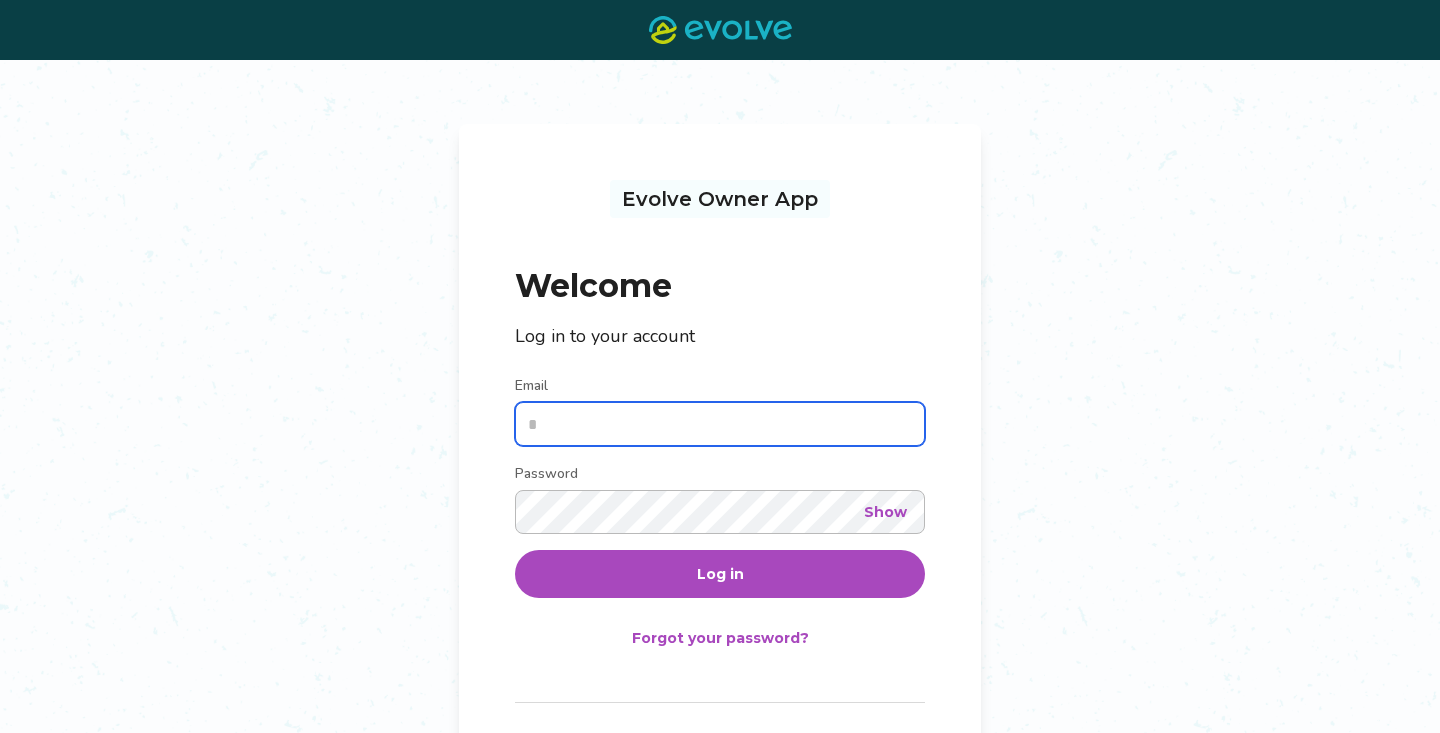 type on "**********" 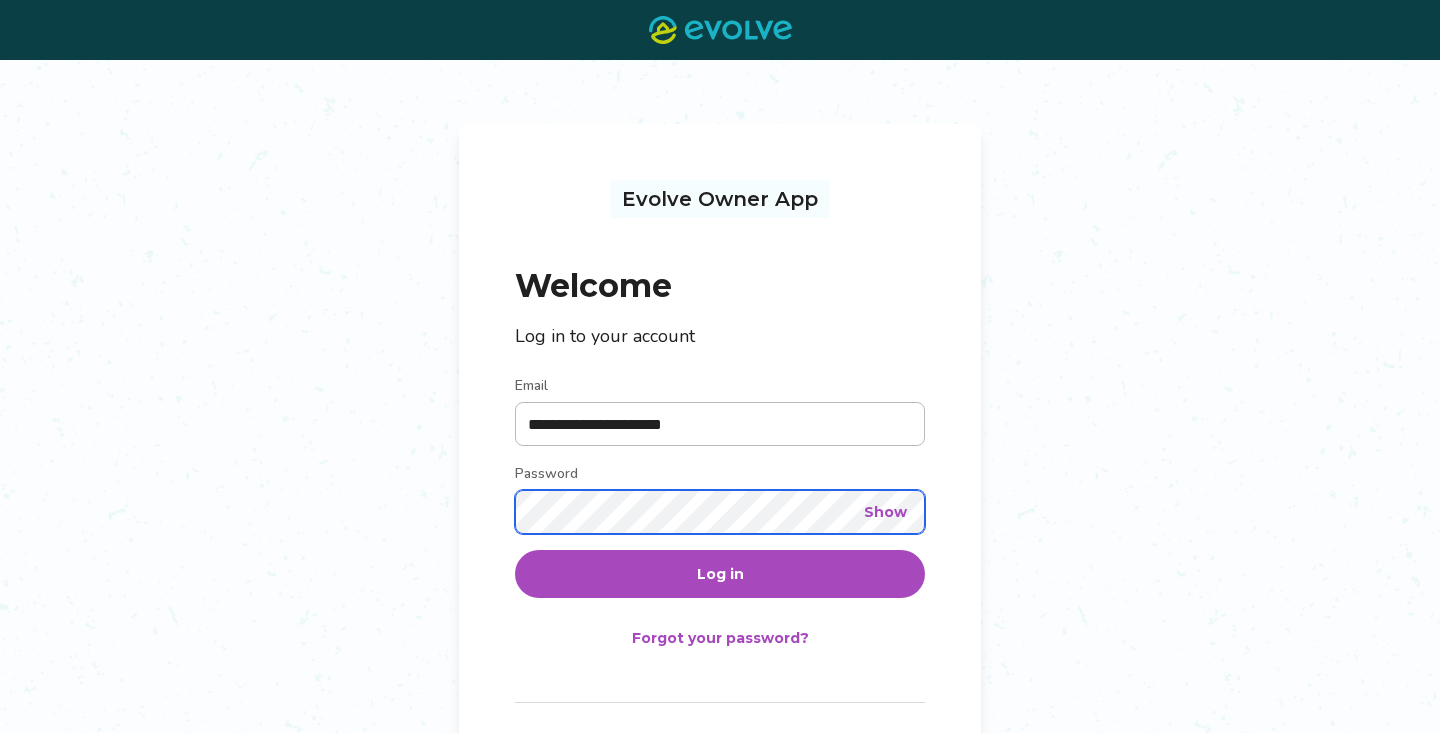 click on "Log in" at bounding box center (720, 574) 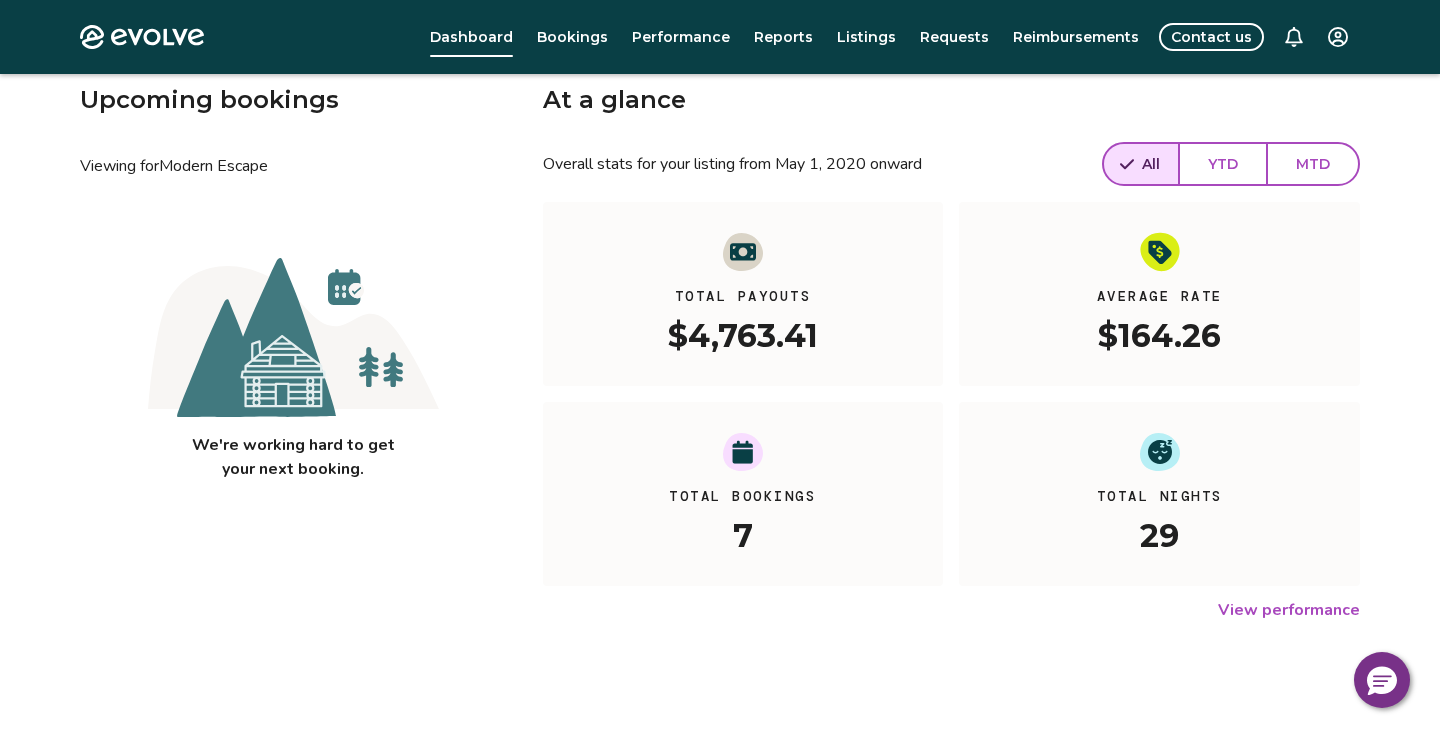 scroll, scrollTop: 94, scrollLeft: 0, axis: vertical 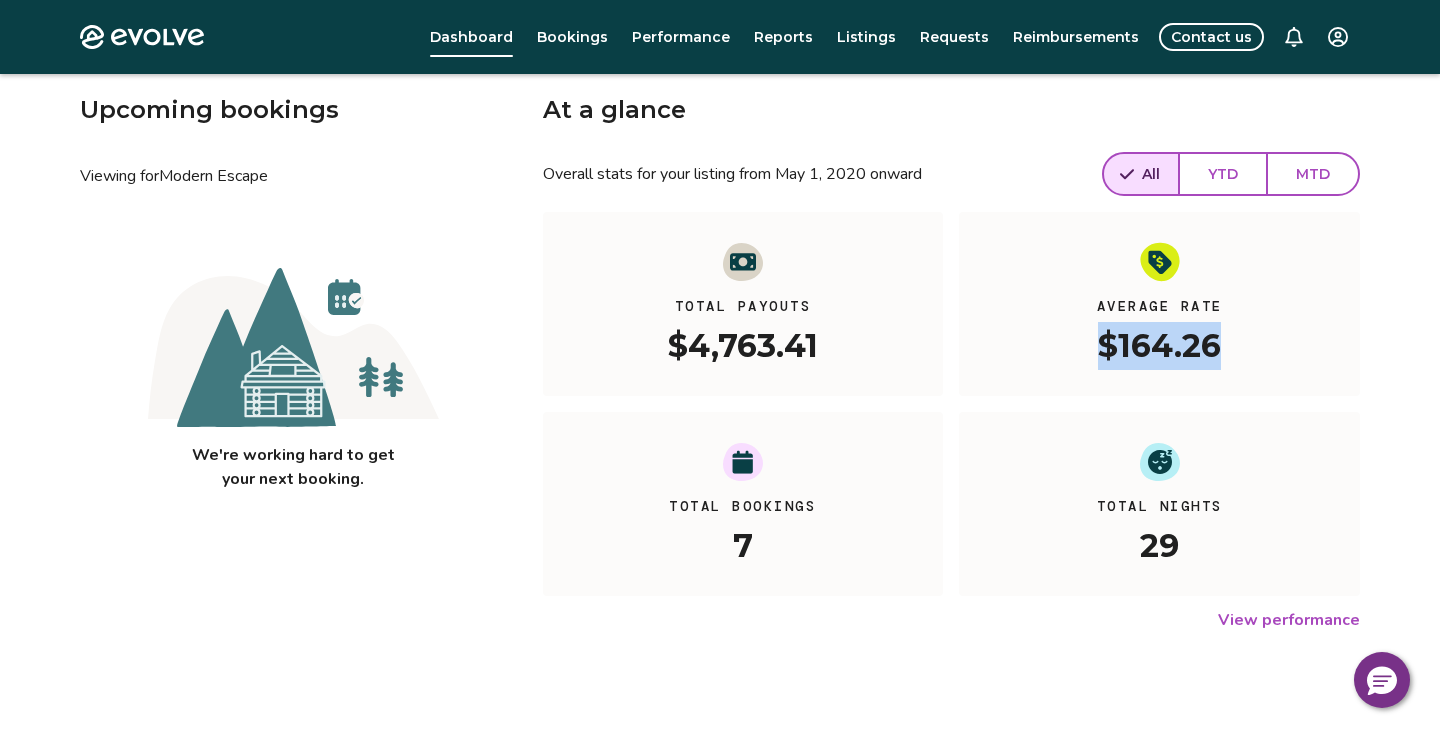 drag, startPoint x: 1105, startPoint y: 351, endPoint x: 1231, endPoint y: 360, distance: 126.32102 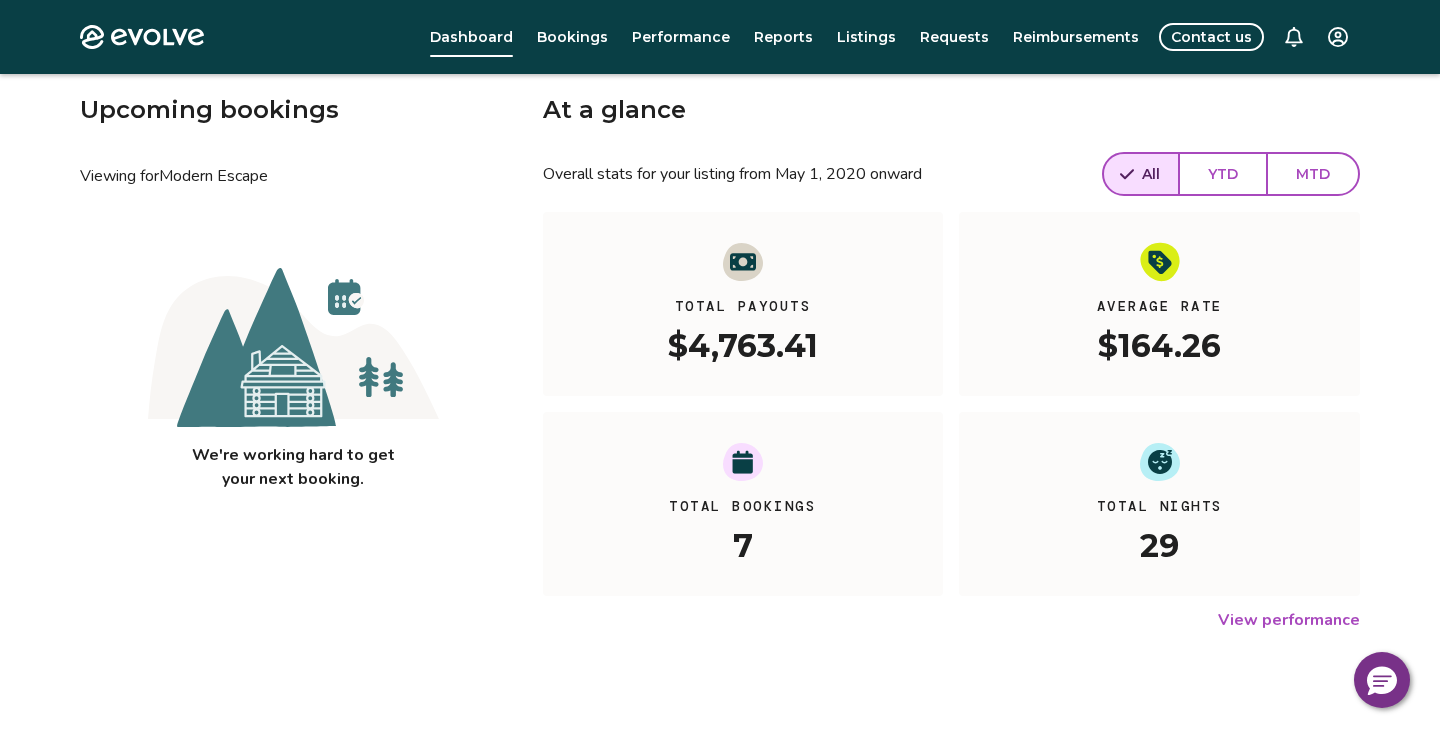 click on "At a glance Overall stats for your listing from May 1, 2020 onward All YTD MTD Total Payouts $4,763.41 Average Rate $164.26 Total Bookings 7 Total Nights 29 View performance" at bounding box center [951, 362] 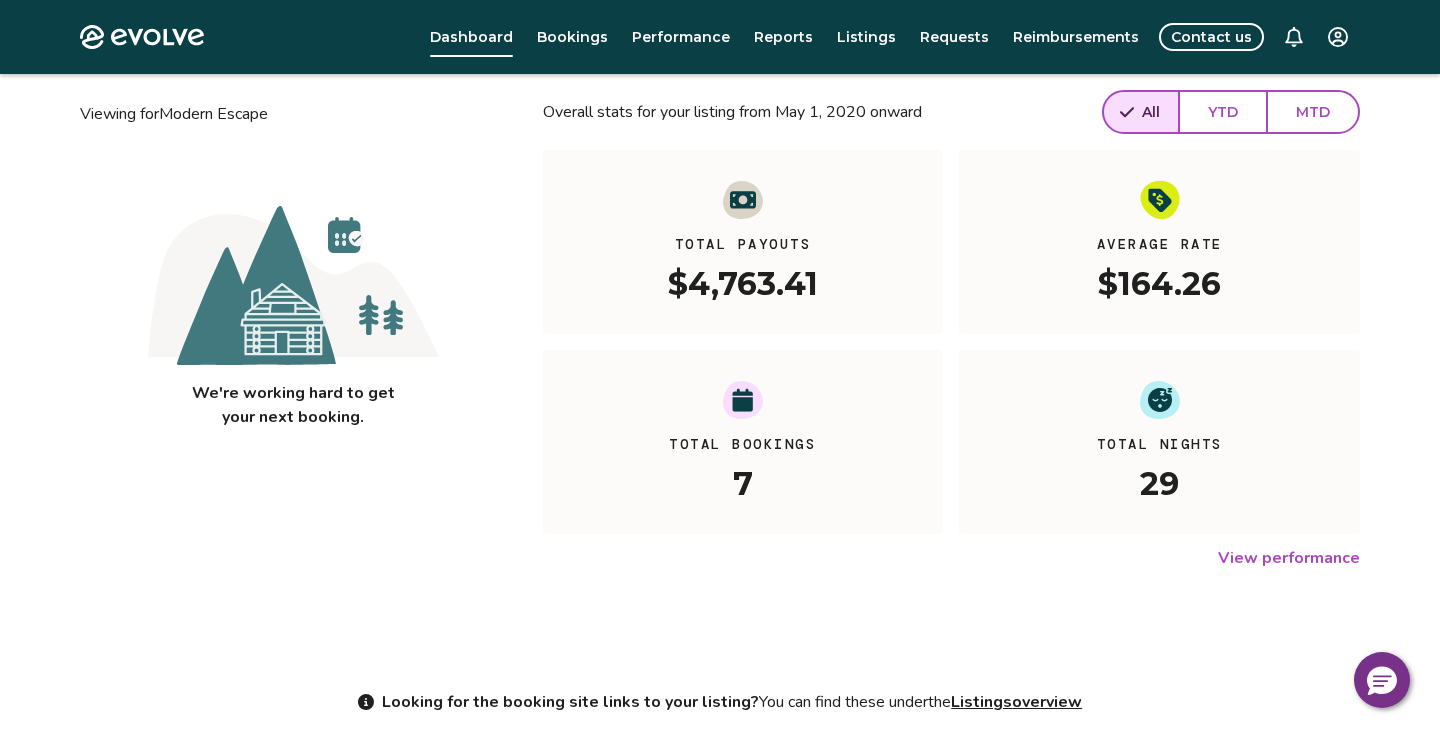 scroll, scrollTop: 0, scrollLeft: 0, axis: both 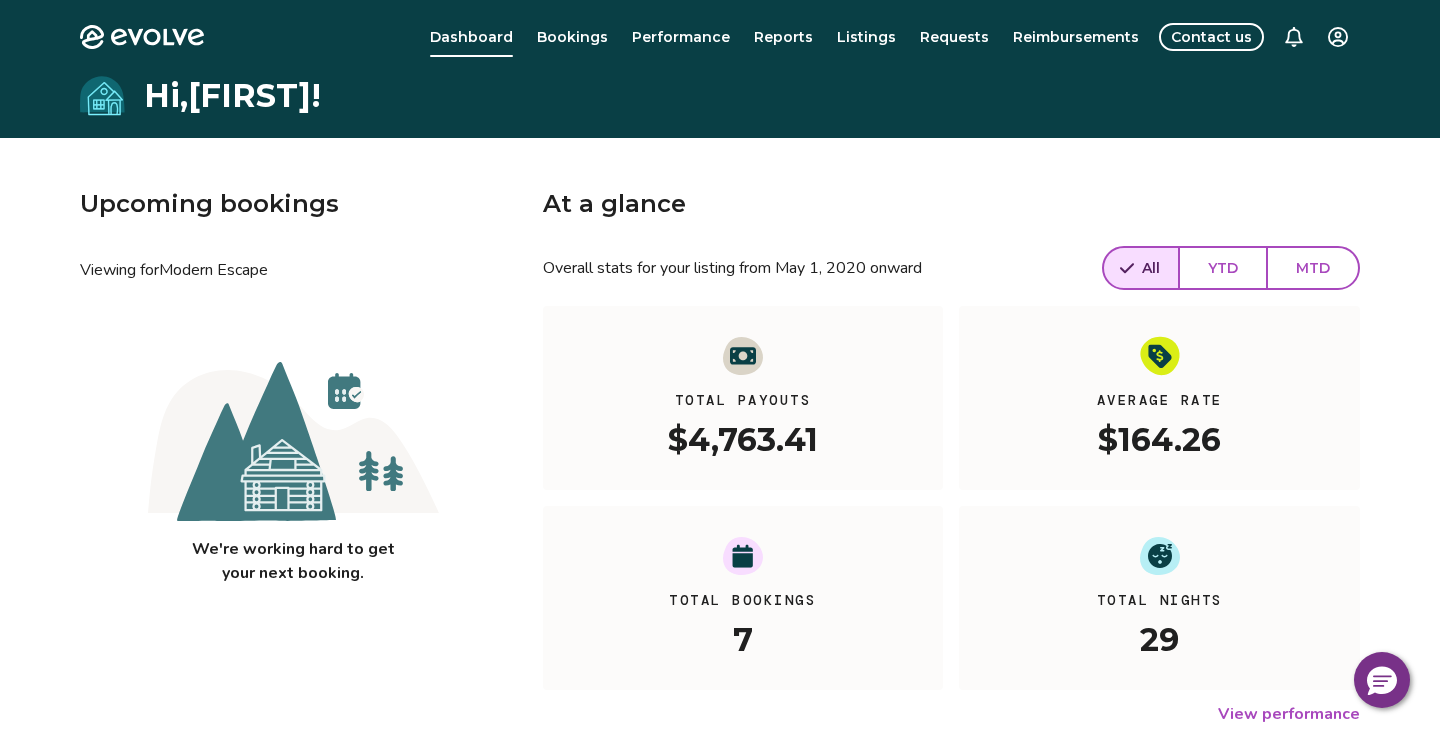 click on "Evolve Dashboard Bookings Performance Reports Listings Requests Reimbursements Contact us Hi,  Kristina ! Upcoming bookings Viewing for  Modern Escape We're working hard to get   your next booking. At a glance Overall stats for your listing from May 1, 2020 onward All YTD MTD Total Payouts $4,763.41 Average Rate $164.26 Total Bookings 7 Total Nights 29 View performance Looking for the booking site links to your listing?  You can find these under  the  Listings  overview © 2013-Present Evolve Vacation Rental Network Privacy Policy | Terms of Service" at bounding box center (720, 517) 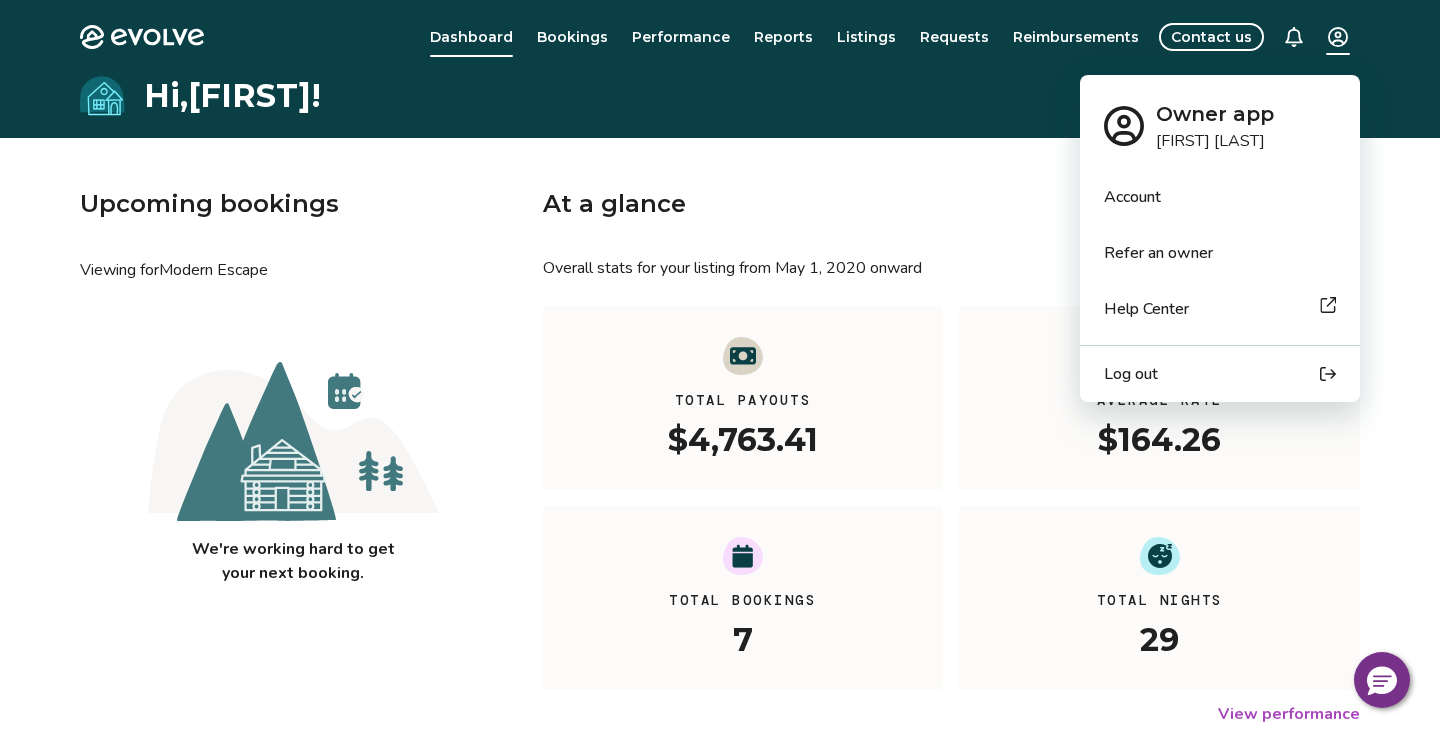 click on "Log out" at bounding box center [1131, 374] 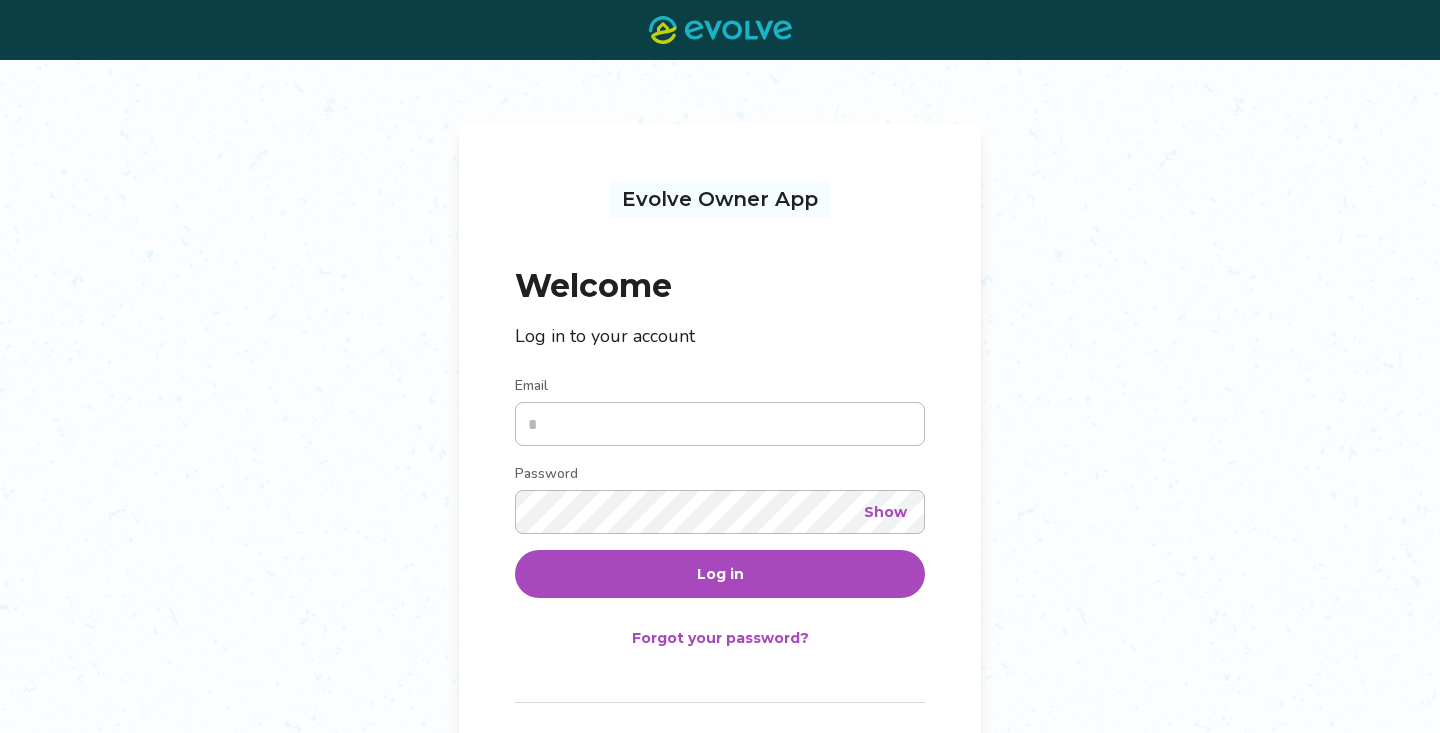scroll, scrollTop: 0, scrollLeft: 0, axis: both 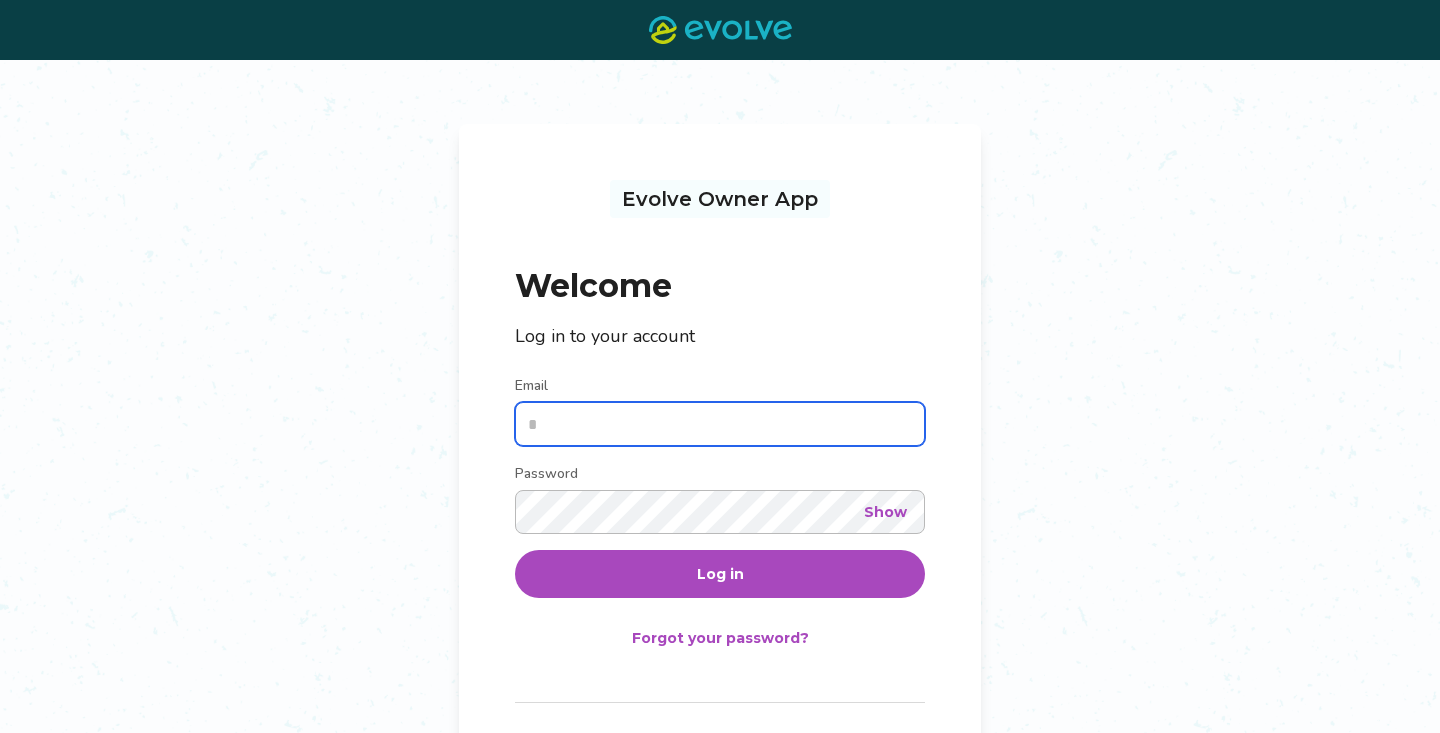 type on "**********" 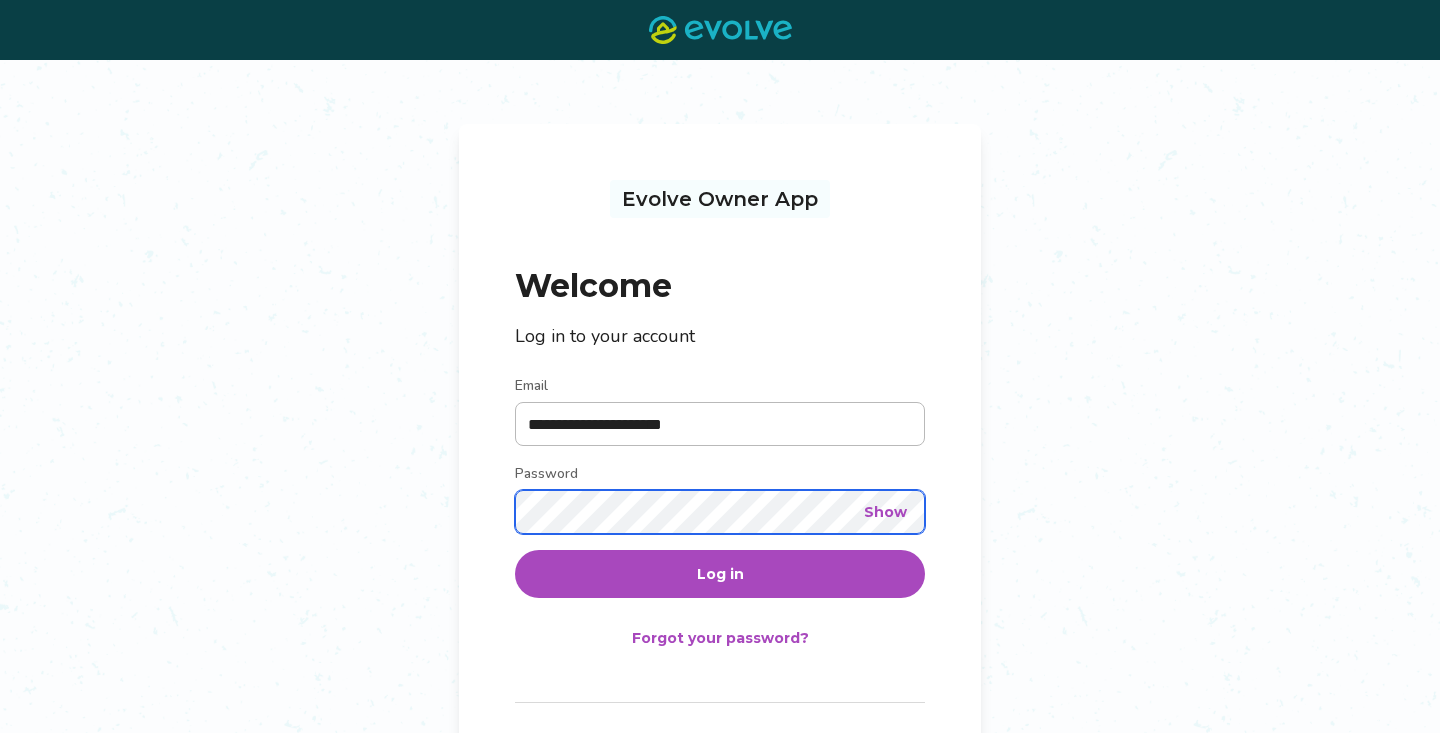 click on "Log in" at bounding box center [720, 574] 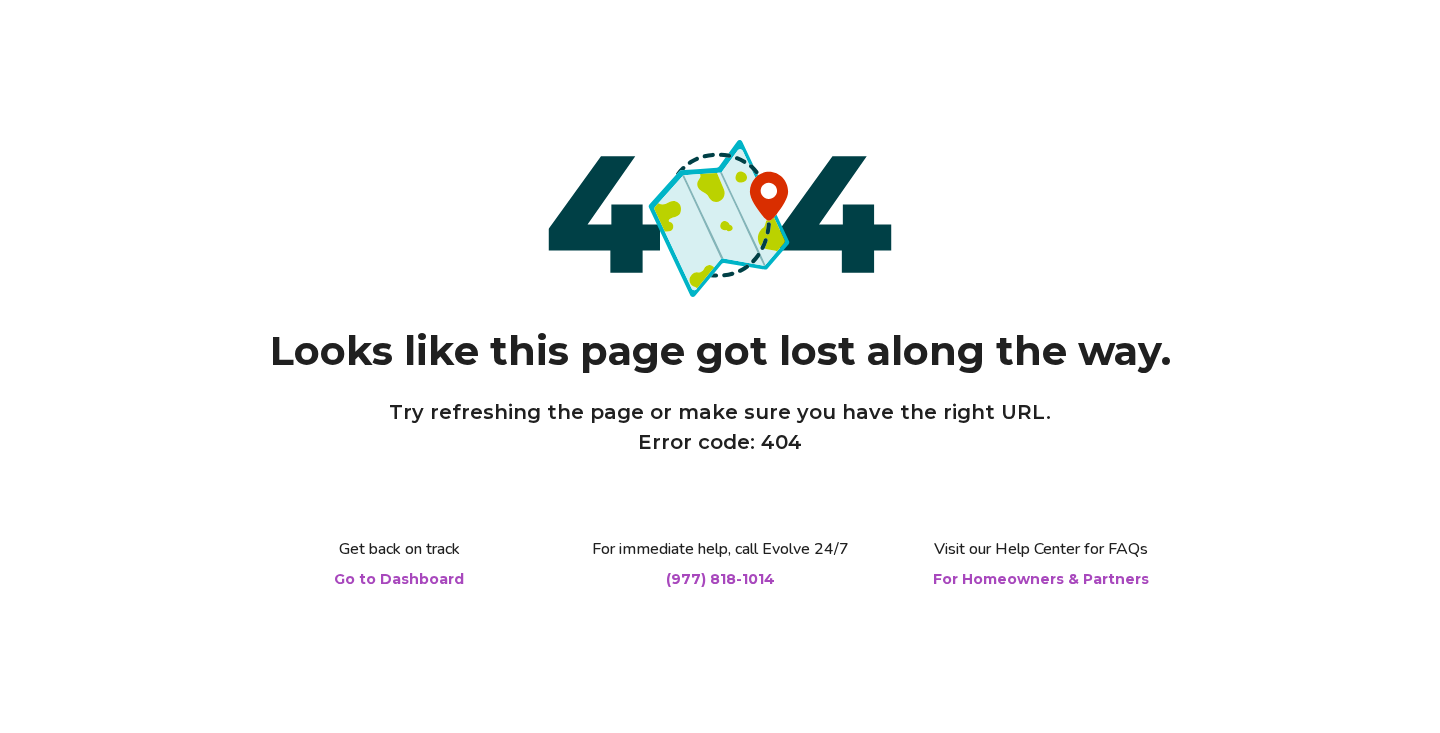 scroll, scrollTop: 0, scrollLeft: 0, axis: both 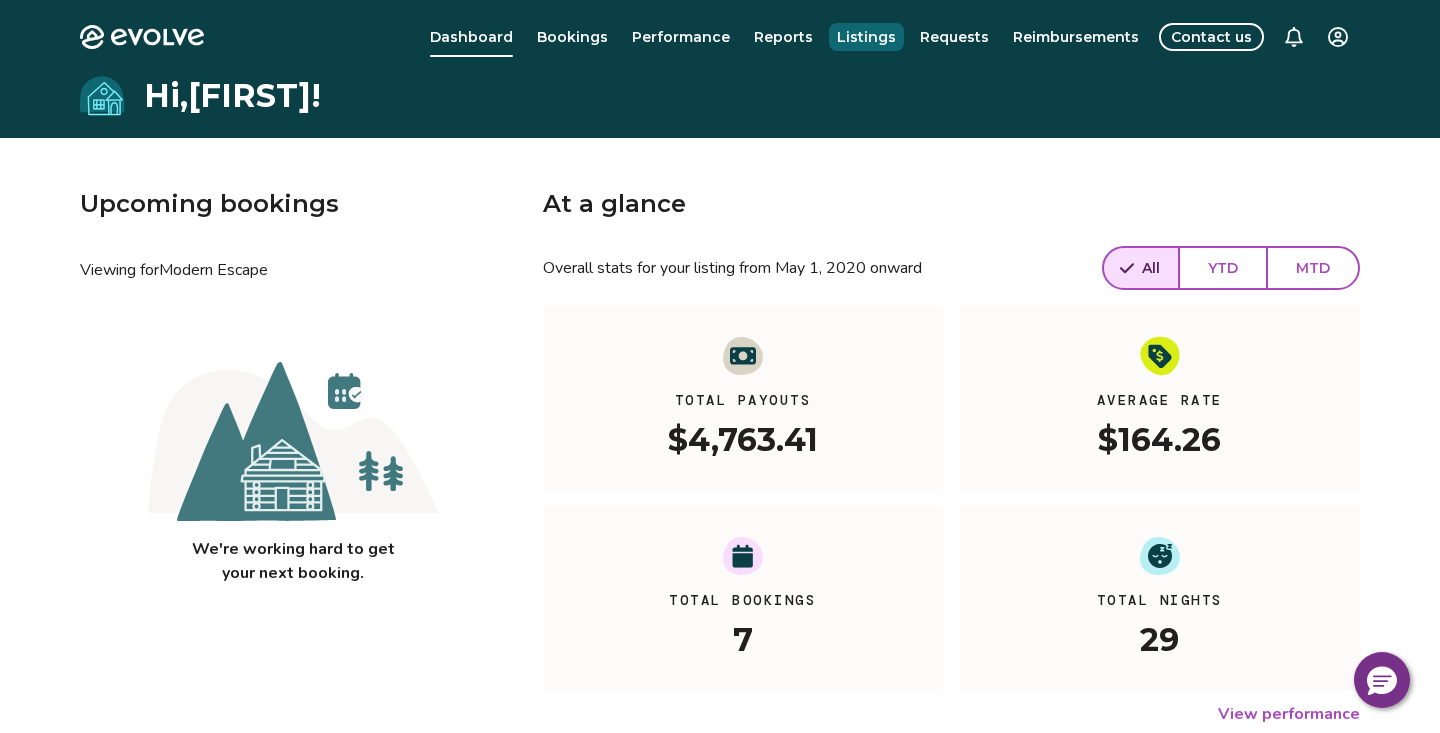 click on "Listings" at bounding box center (866, 37) 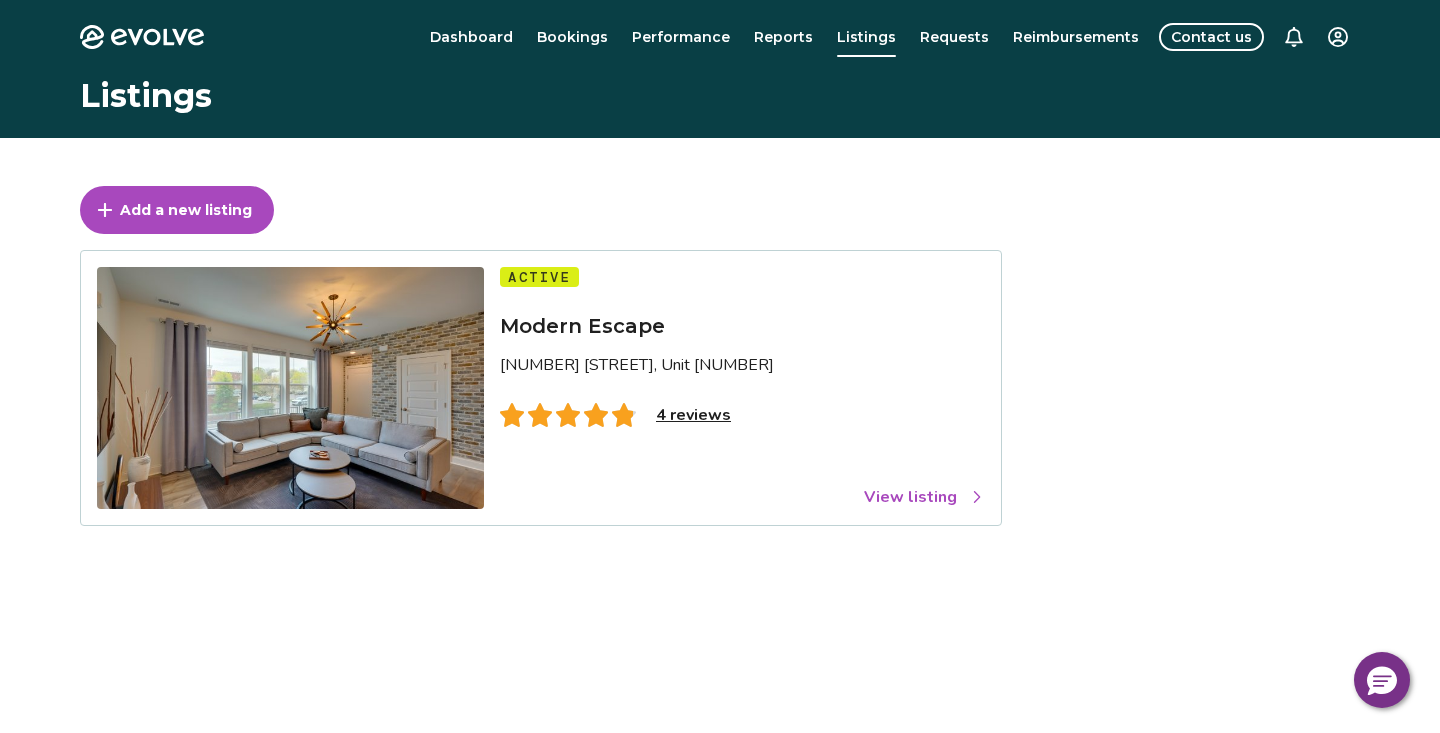 click on "4 reviews" at bounding box center [693, 415] 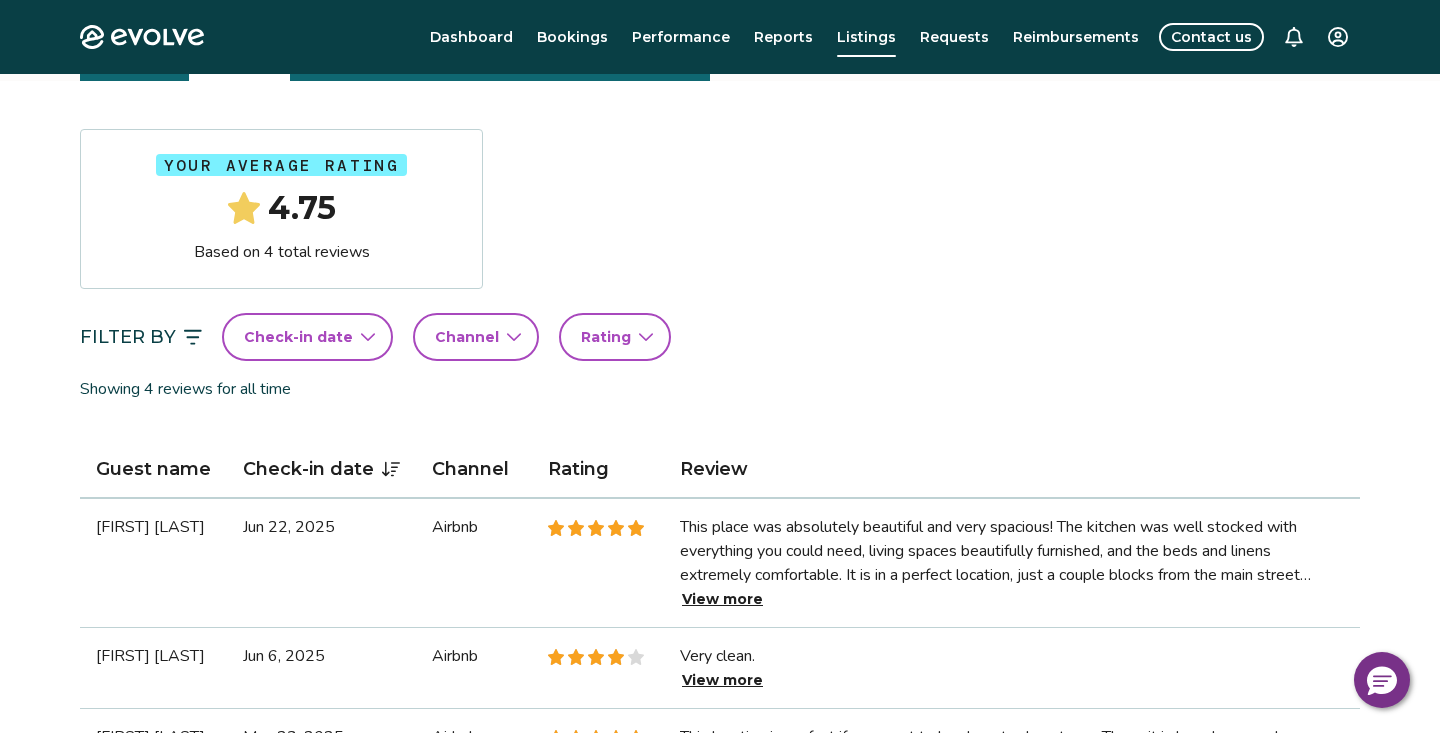 scroll, scrollTop: 0, scrollLeft: 0, axis: both 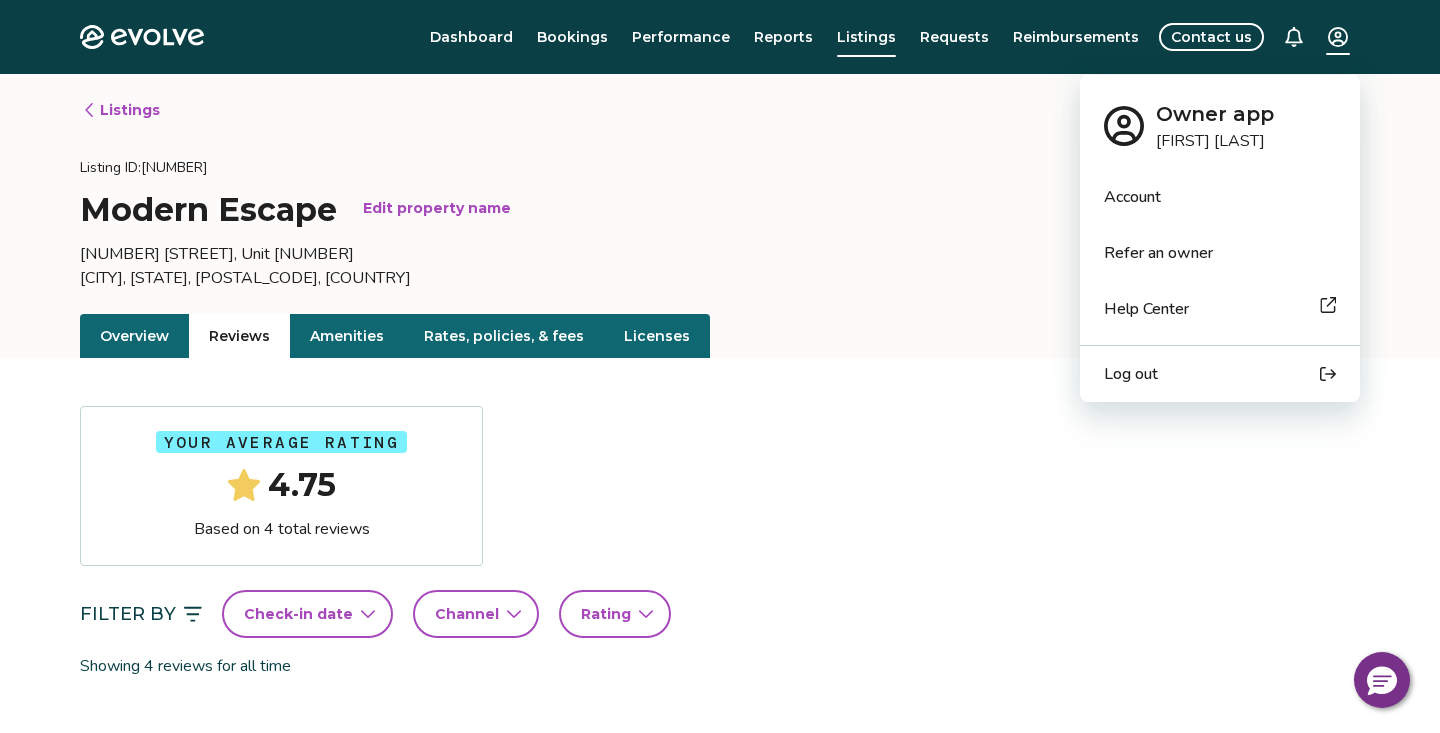 click on "Evolve Dashboard Bookings Performance Reports Listings Requests Reimbursements Contact us Listings Listing ID: [NUMBER] Modern Escape Edit property name [NUMBER] [STREET], Unit [NUMBER] [CITY], [STATE], [POSTAL_CODE], [COUNTRY] Overview Reviews Amenities Rates, policies, & fees Licenses Your average rating 4.75 Based on 4 total reviews Filter By Check-in date Channel Rating Showing 4 reviews for all time Guest name Check-in date Channel Rating Review [FIRST] [LAST] Jun 22, 2025 Airbnb This place was absolutely beautiful and very spacious! The kitchen was well stocked with everything you could need, living spaces beautifully furnished, and the beds and linens extremely comfortable. It is in a perfect location, just a couple blocks from the main street coffee shops and restaurants. We will be back! View more [FIRST] [LAST] Jun 6, 2025 Airbnb Very clean. View more [FIRST] [LAST] May 23, 2025 Airbnb View more [FIRST] [LAST] May 15, 2025 HomeAway Stay View more © 2013-Present Evolve Vacation Rental Network |" at bounding box center [720, 762] 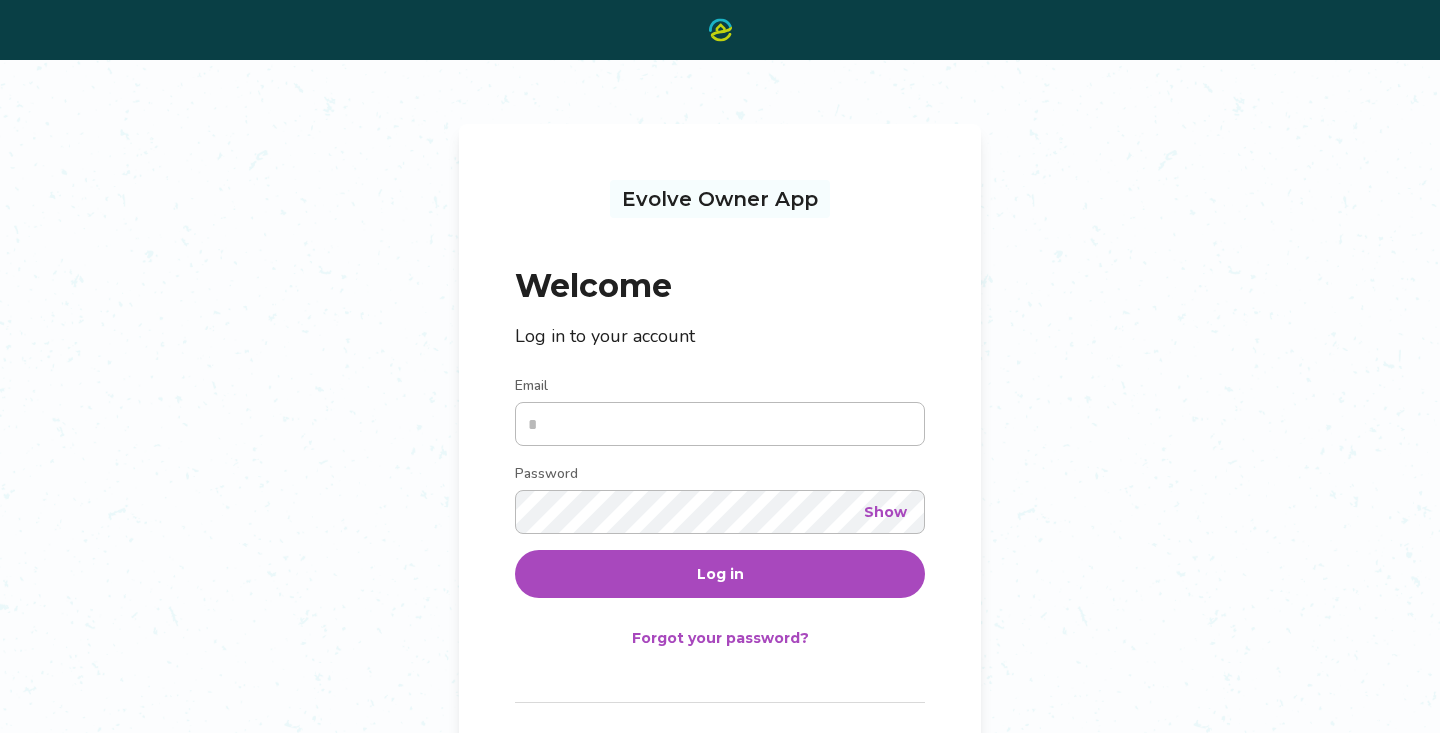 scroll, scrollTop: 0, scrollLeft: 0, axis: both 